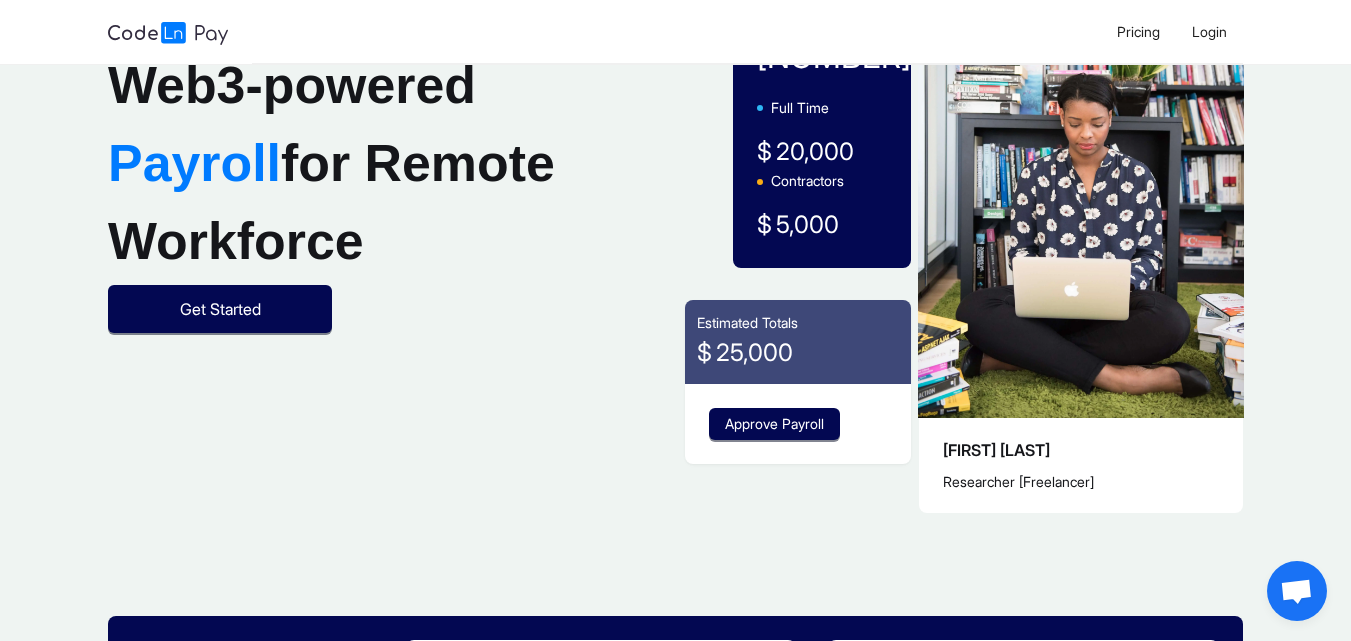 scroll, scrollTop: 0, scrollLeft: 0, axis: both 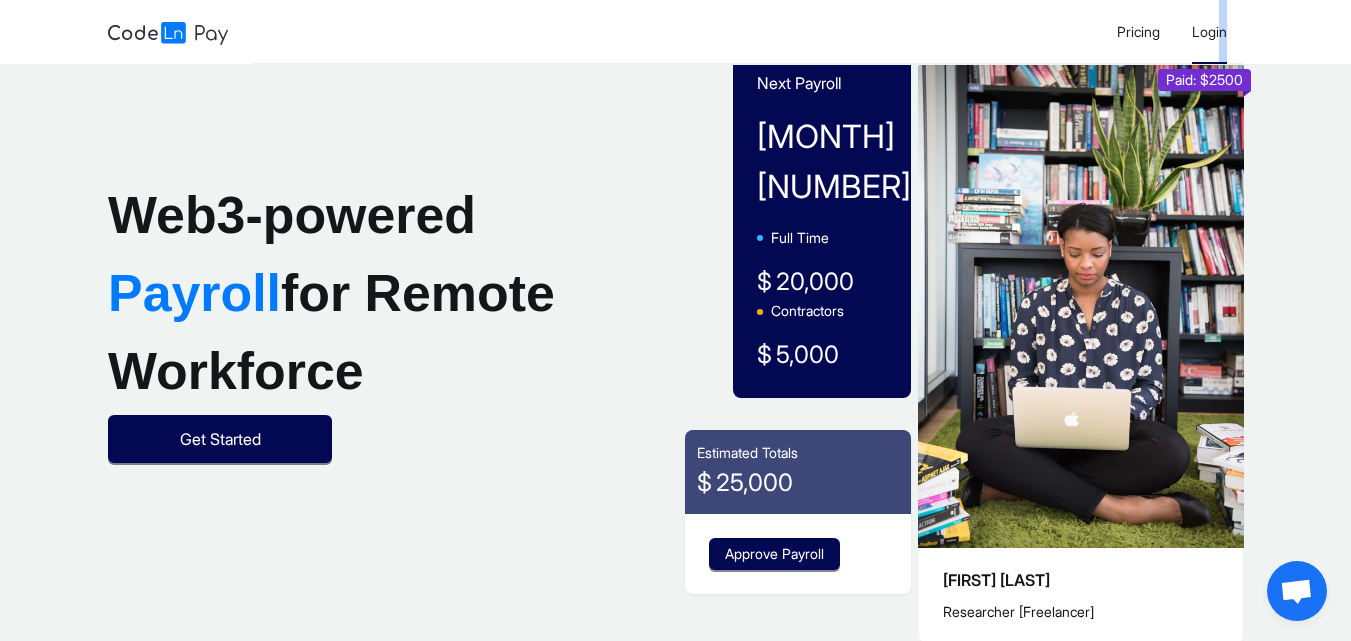 click on "Login" 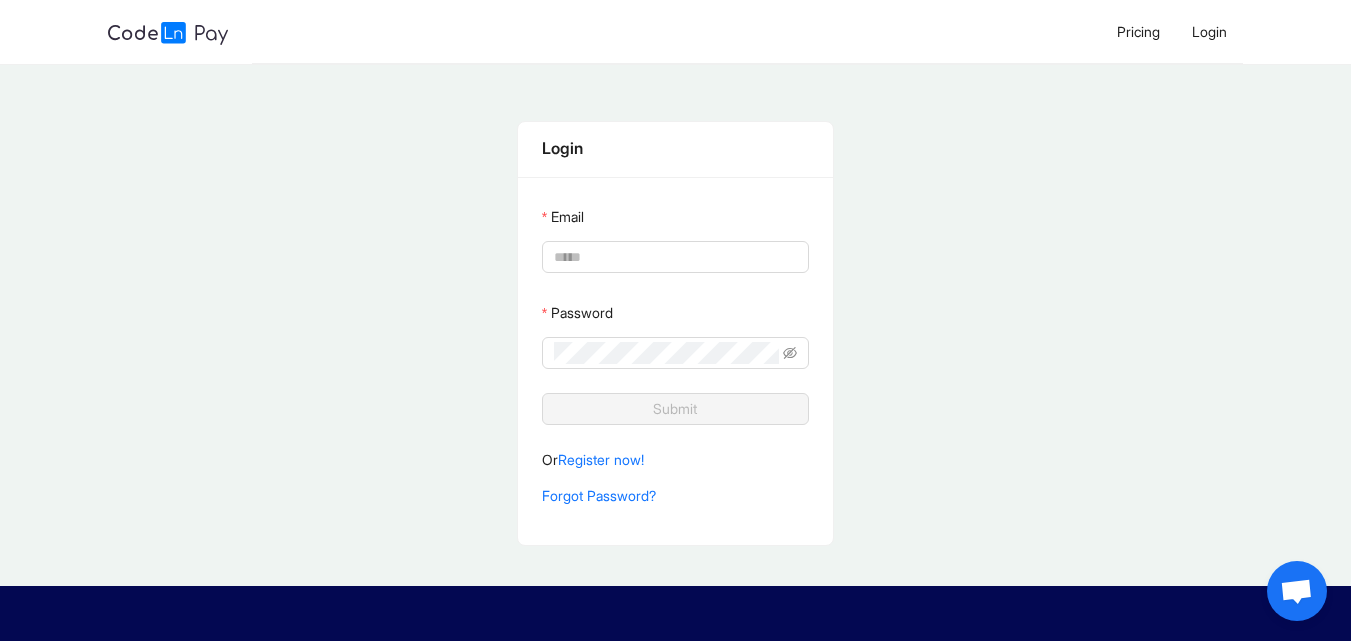 type on "**********" 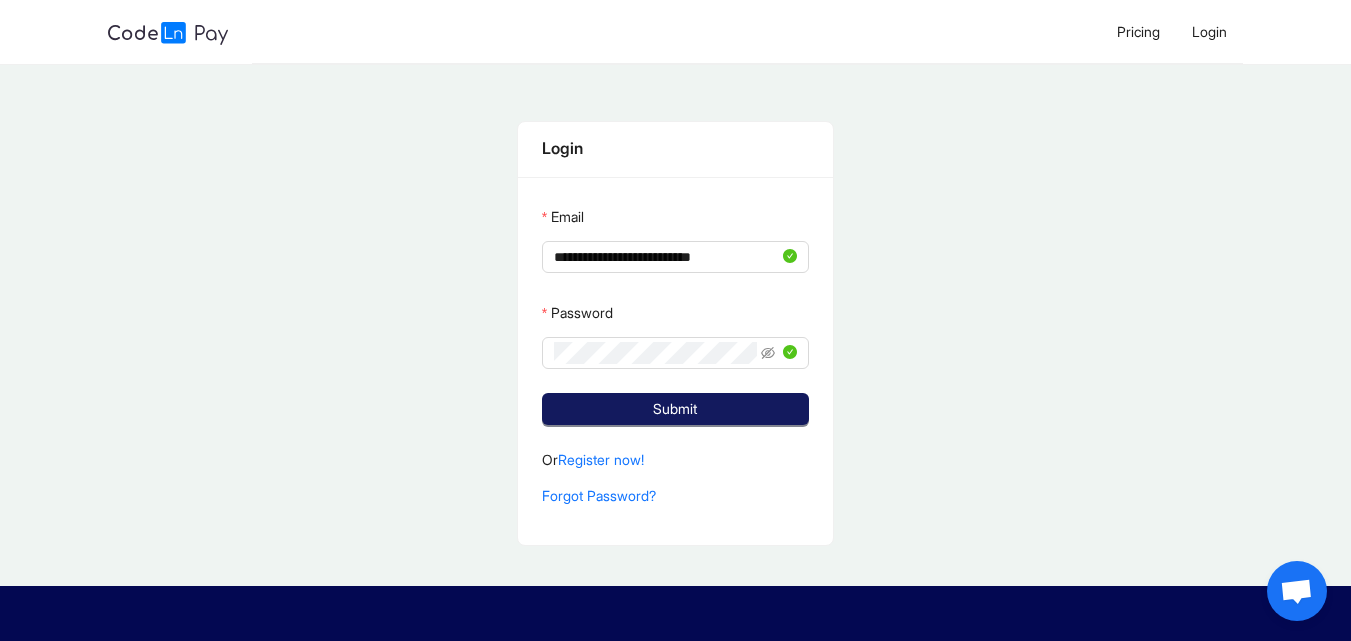click on "Submit" 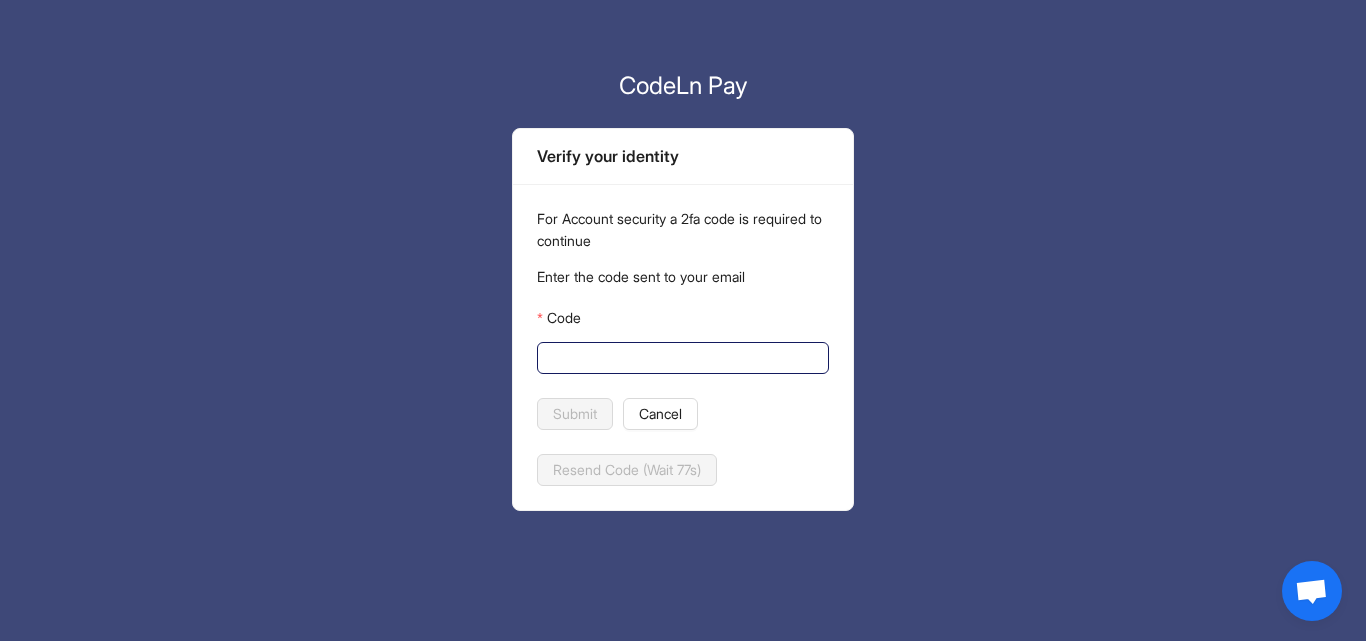 click on "Code" at bounding box center [681, 358] 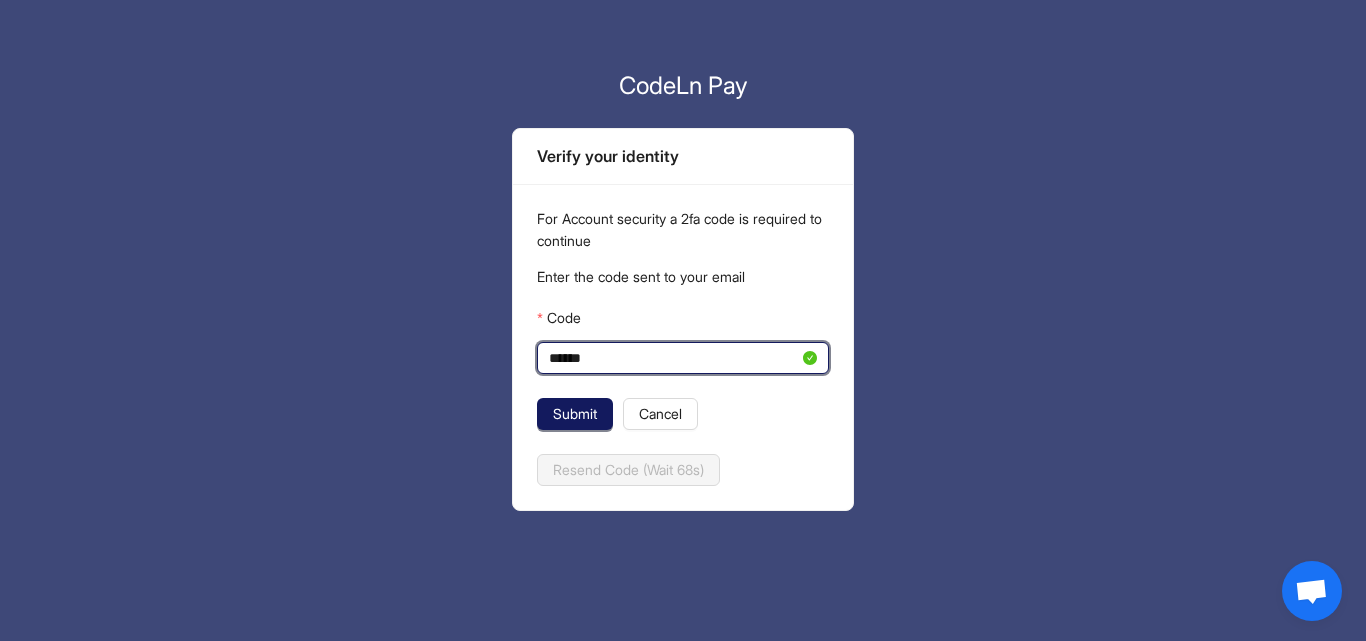 type on "******" 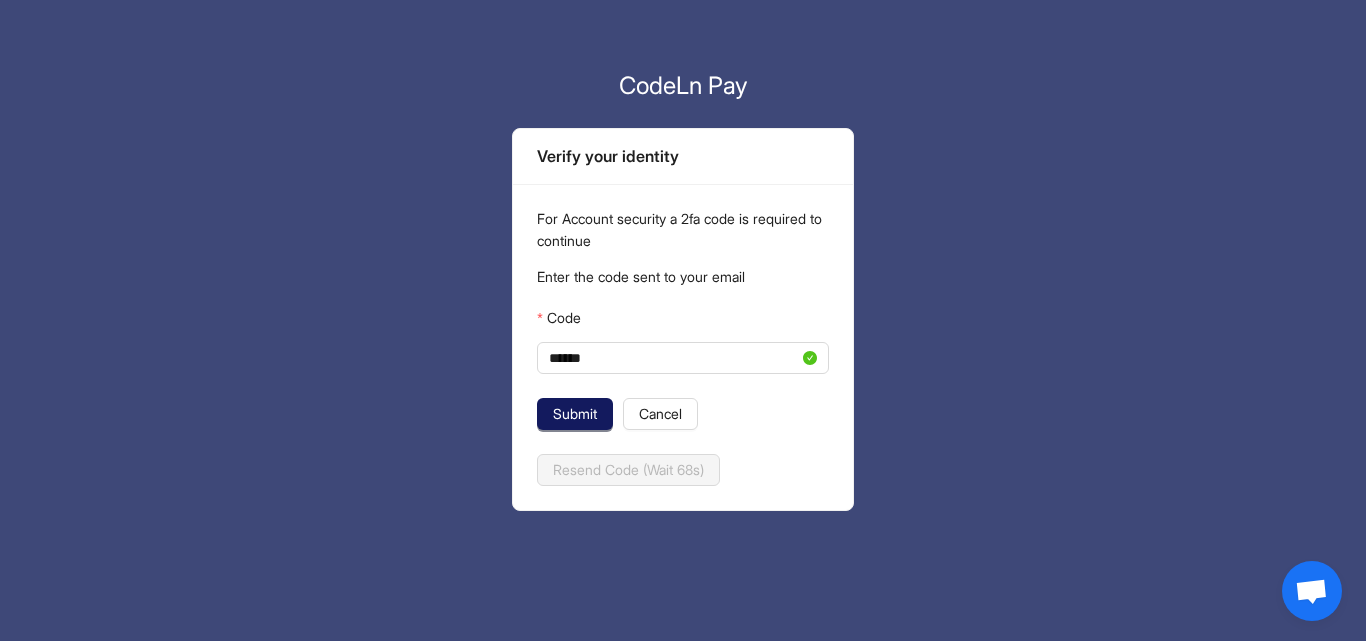 click on "Submit" 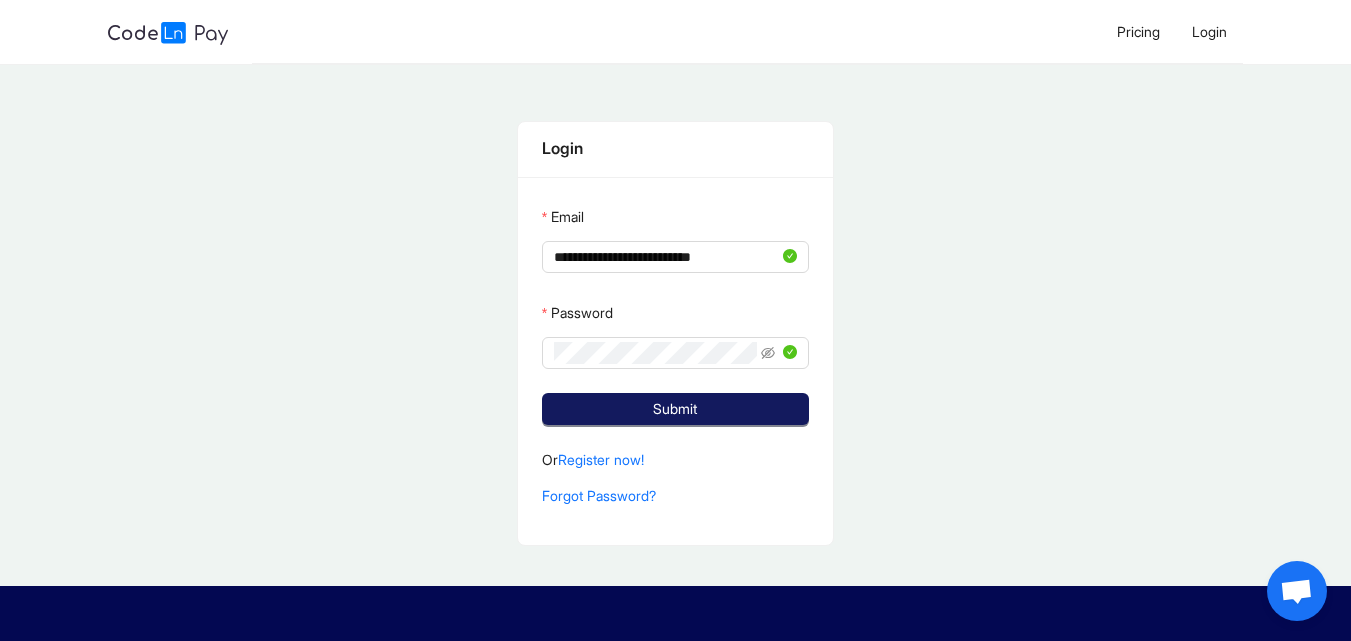 click on "Submit" 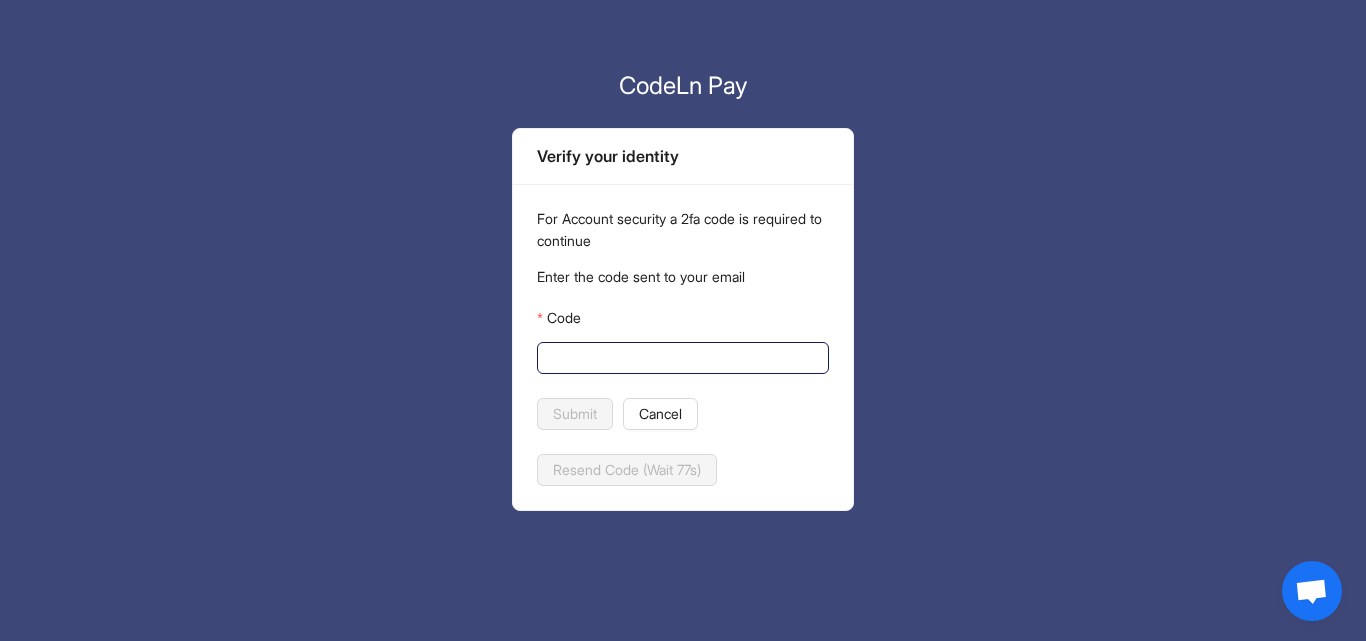 click on "Code" at bounding box center [681, 358] 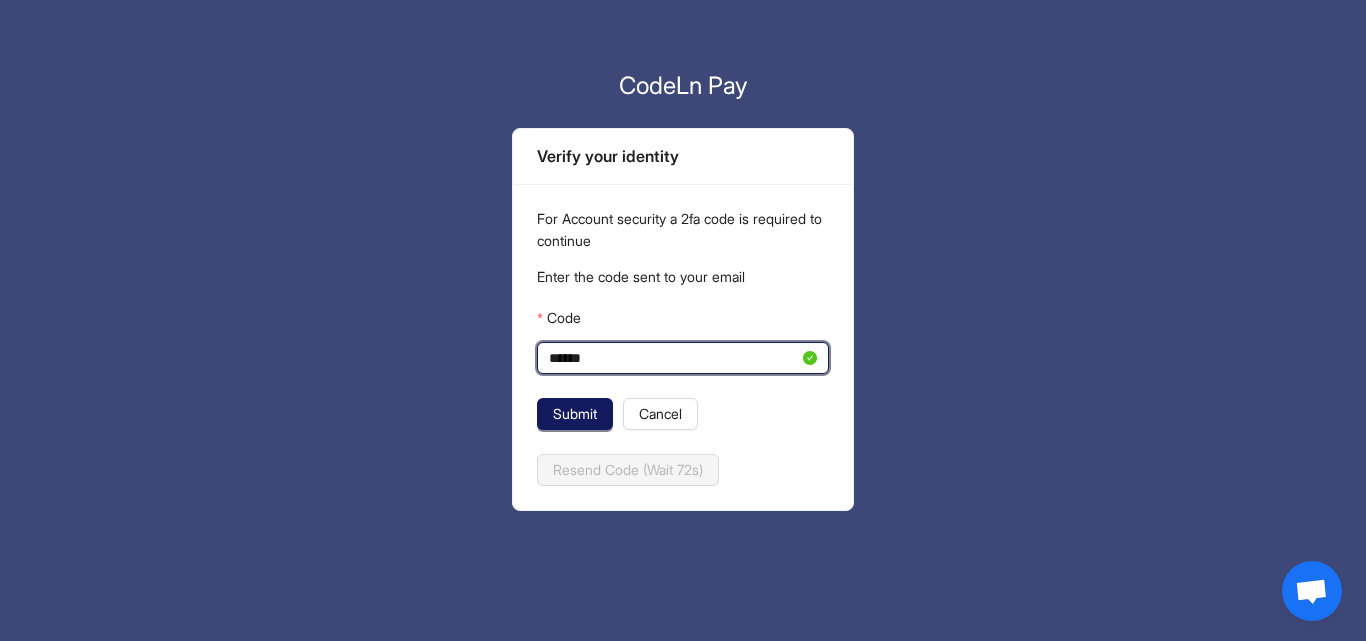 type on "******" 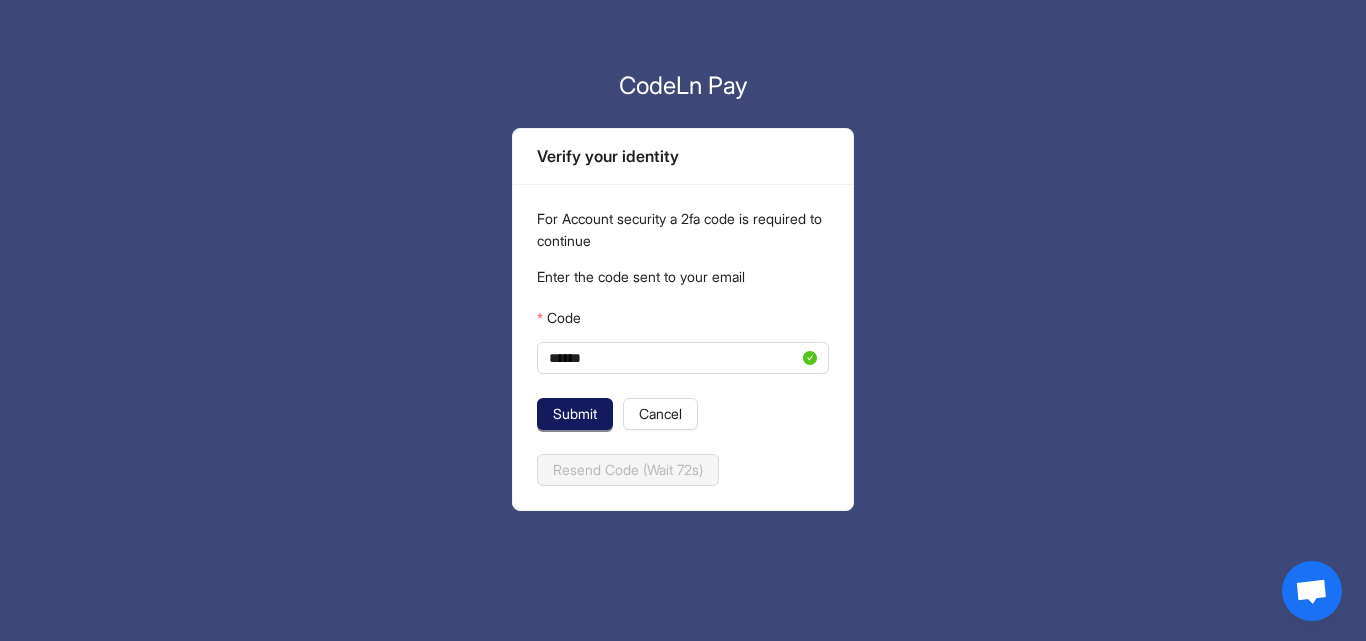 click on "Submit" 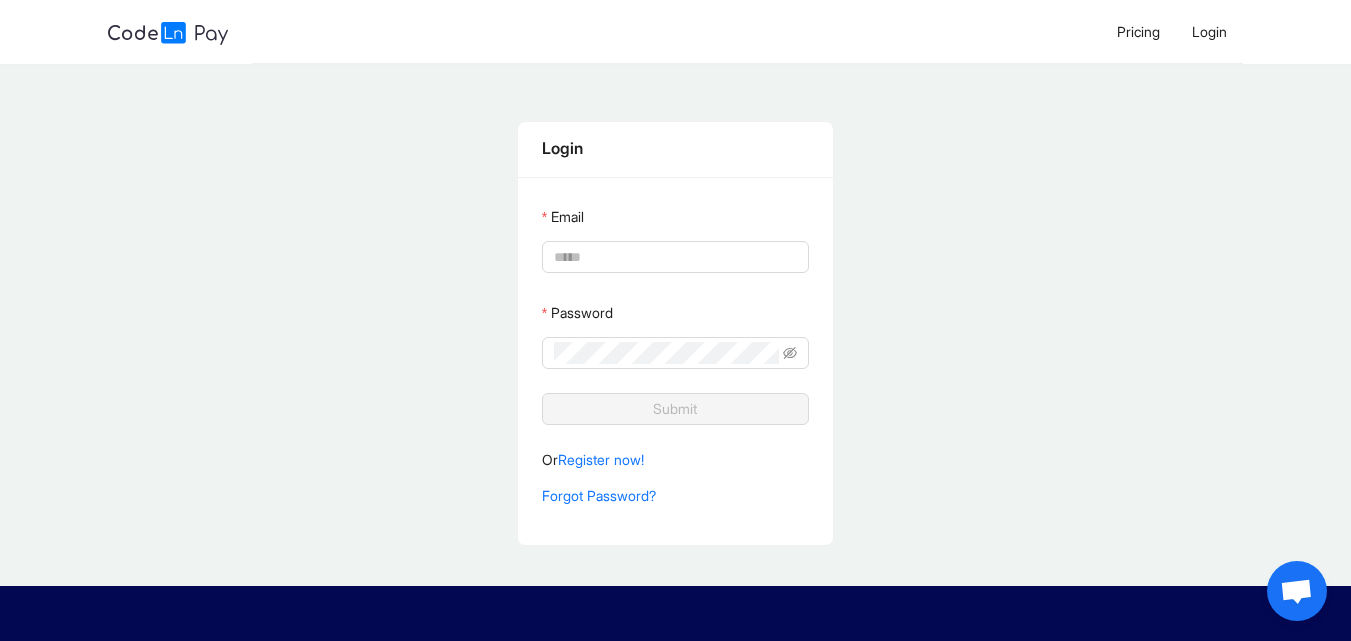 type on "**********" 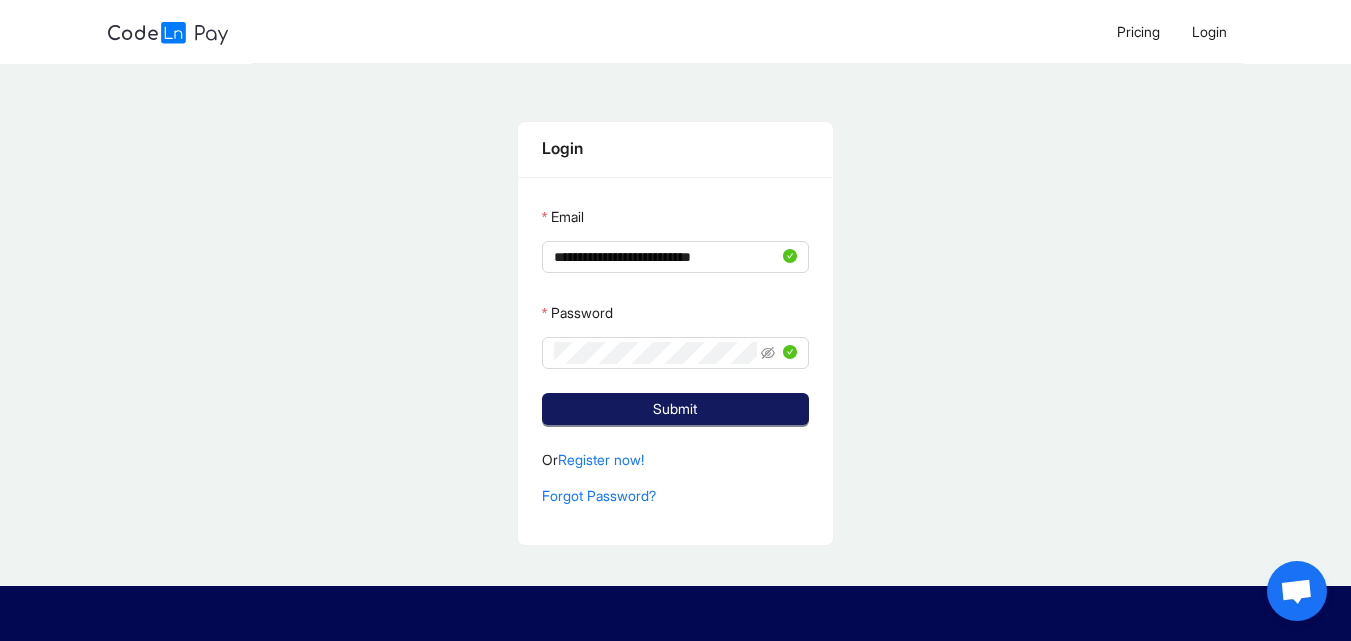 click on "Submit" 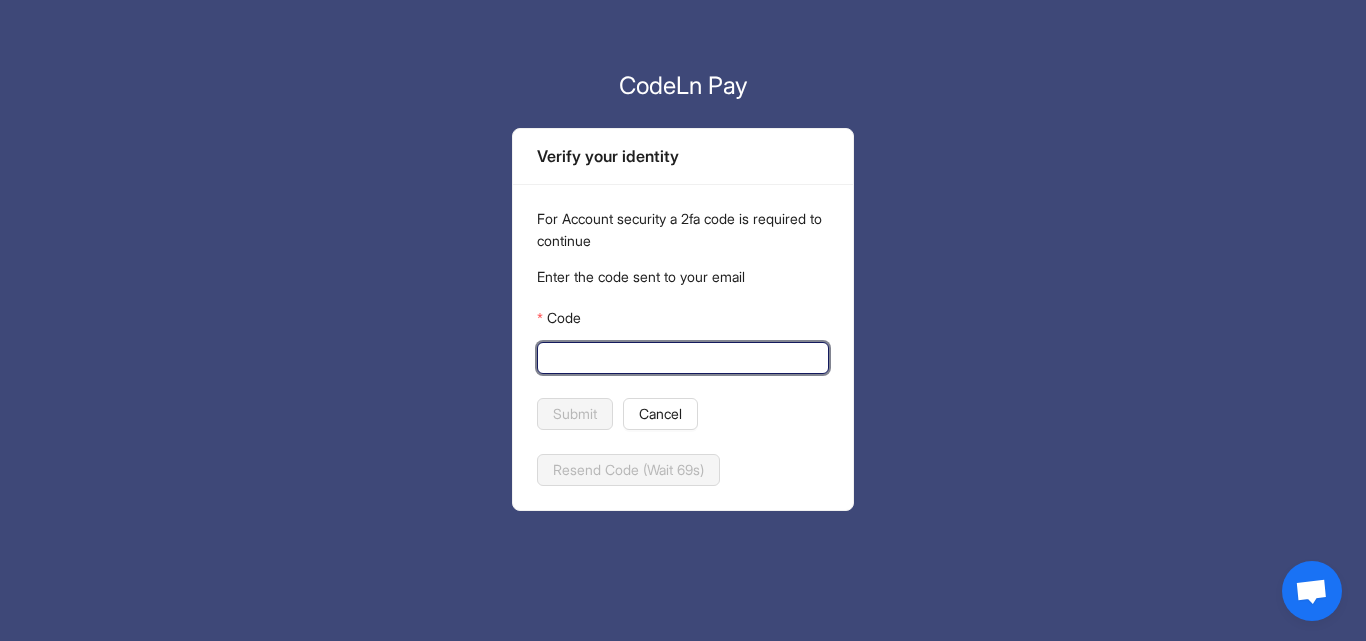 click on "Code" at bounding box center (681, 358) 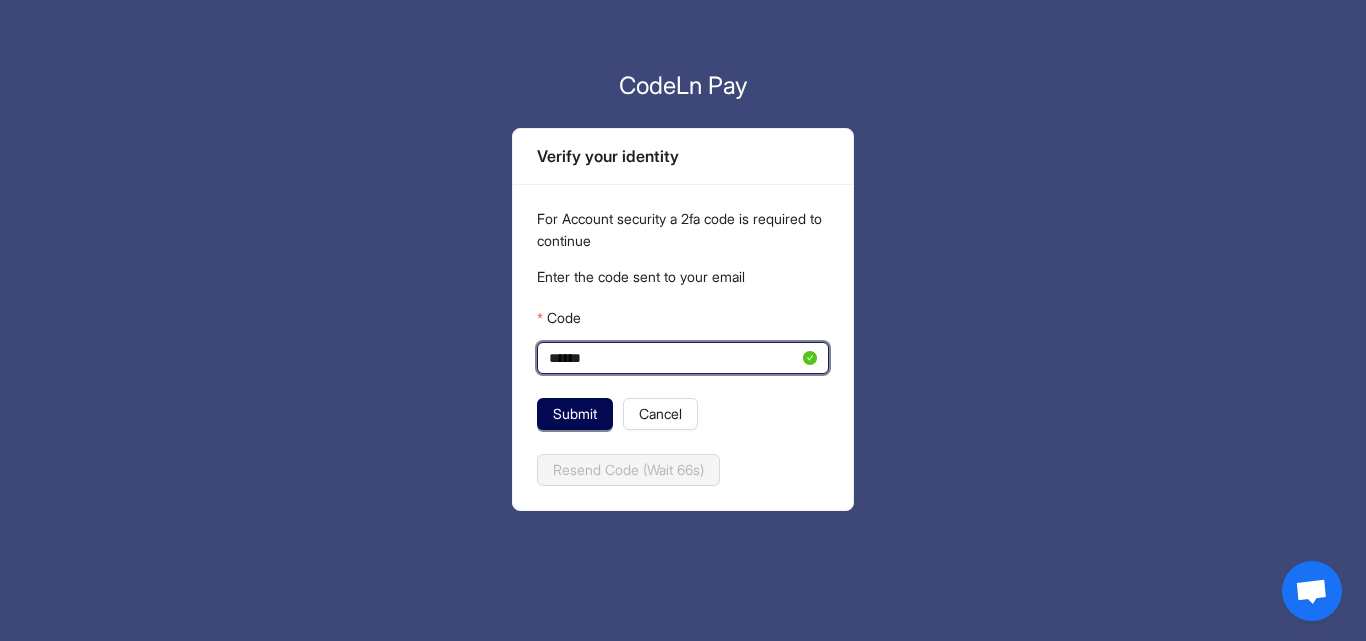 type on "******" 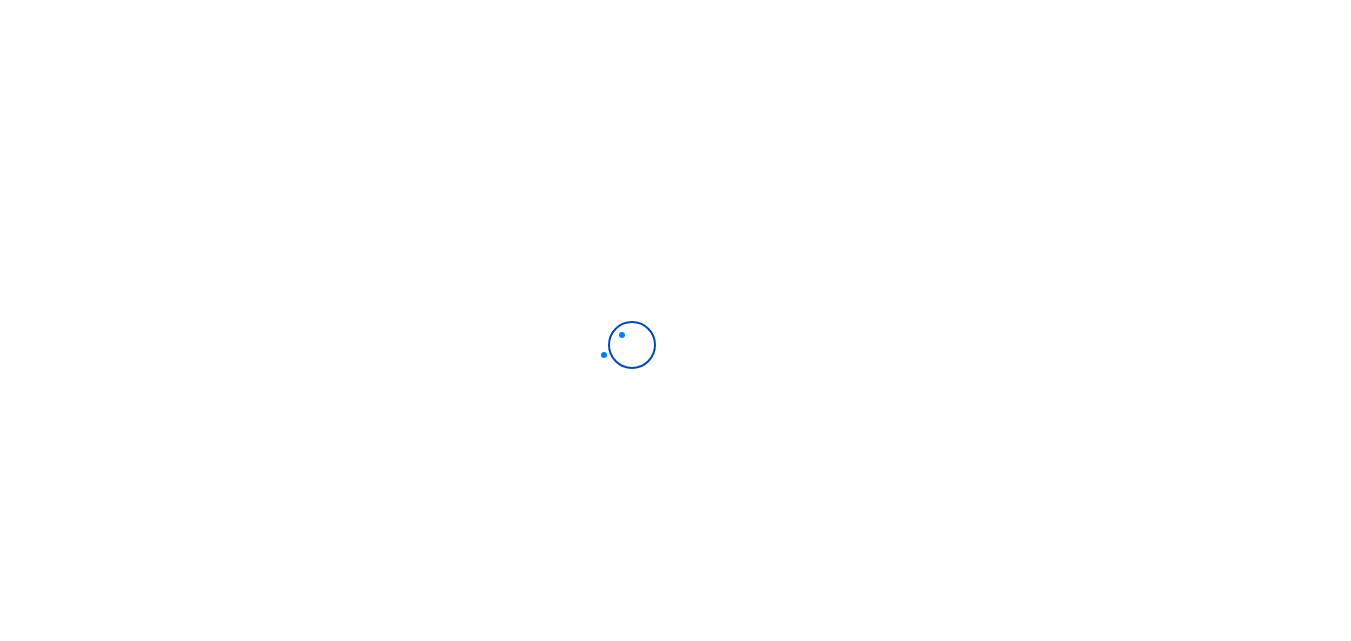 scroll, scrollTop: 0, scrollLeft: 0, axis: both 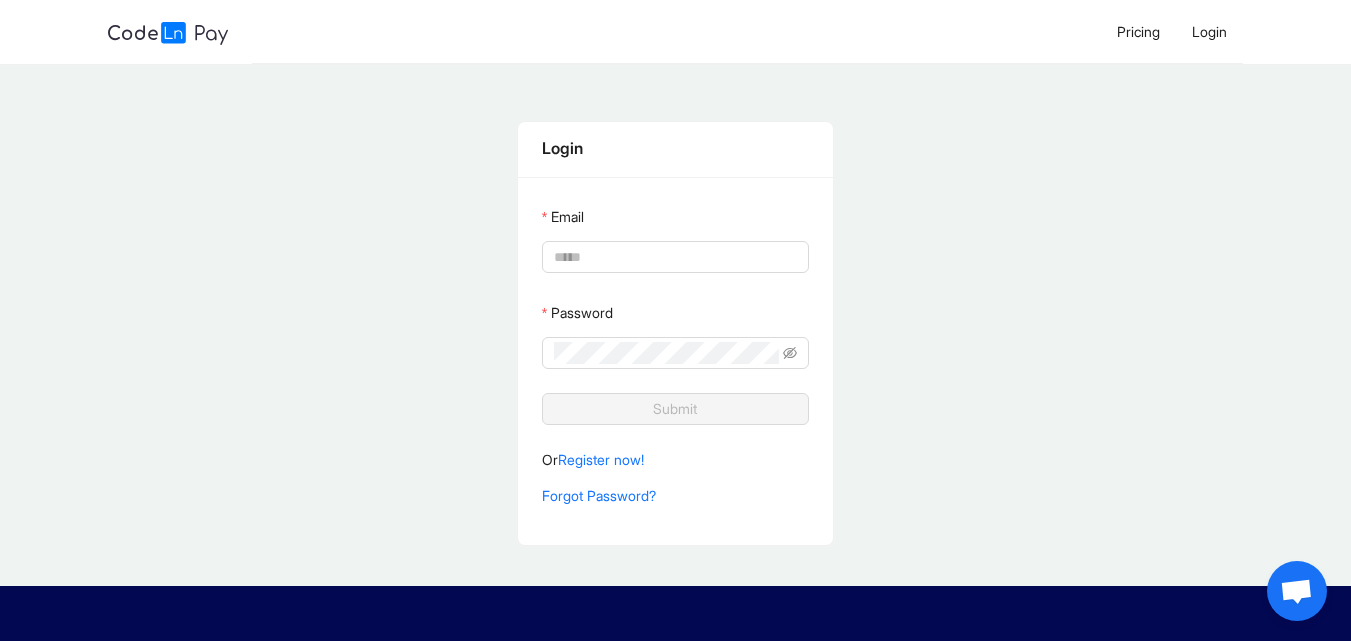 type on "**********" 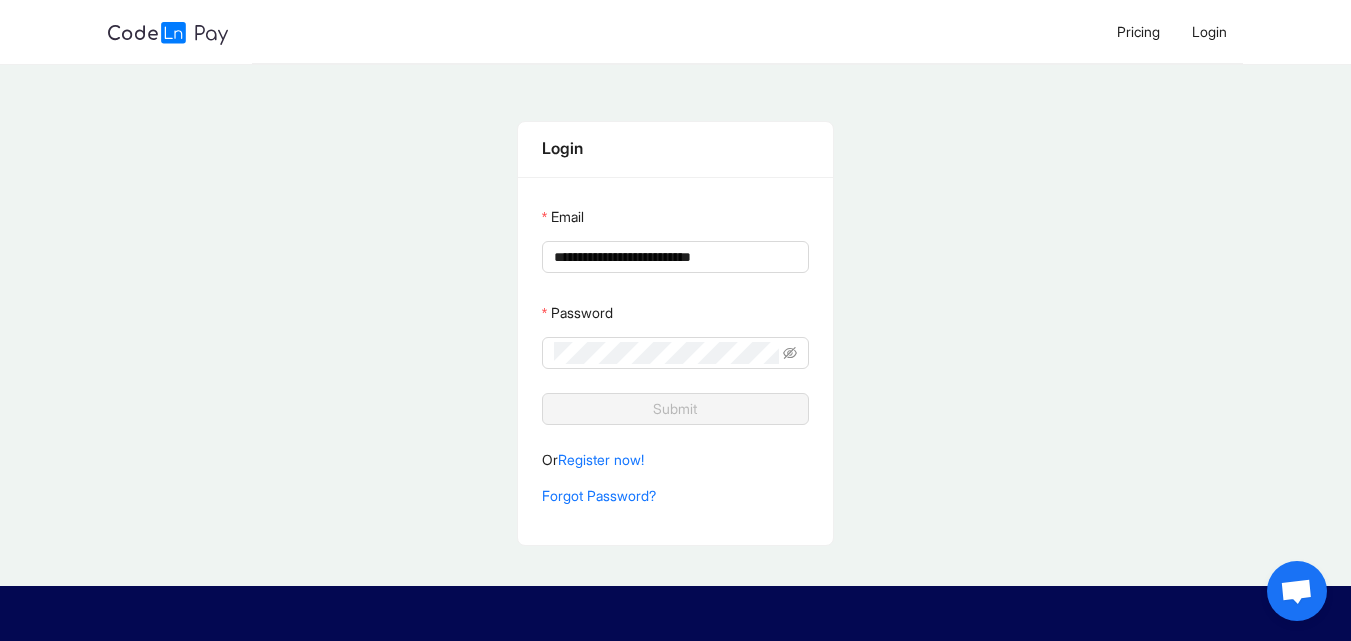 click on "Submit" 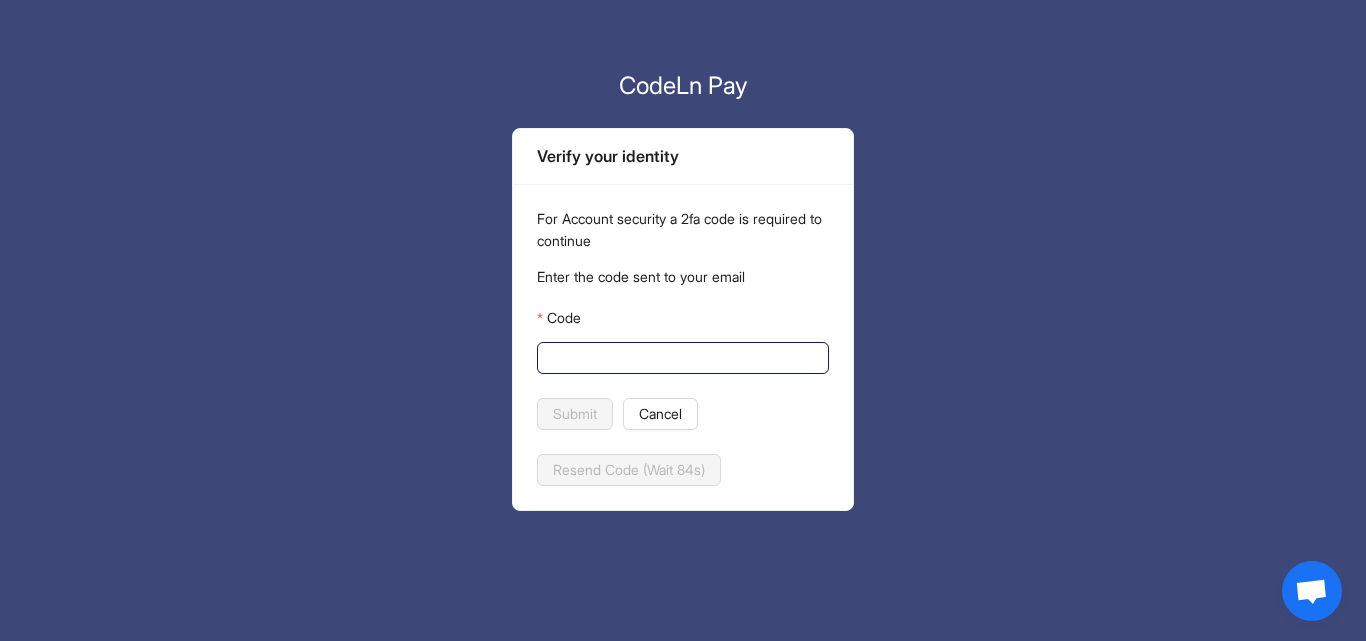 click on "Code" at bounding box center (681, 358) 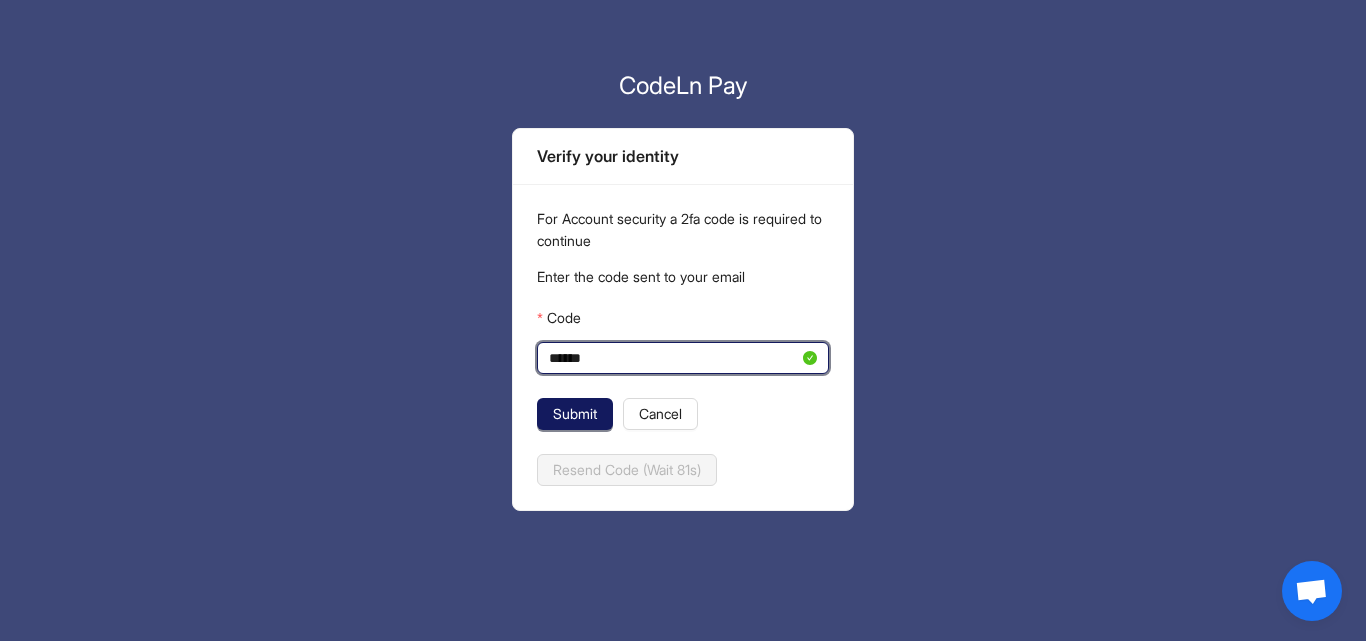 type on "******" 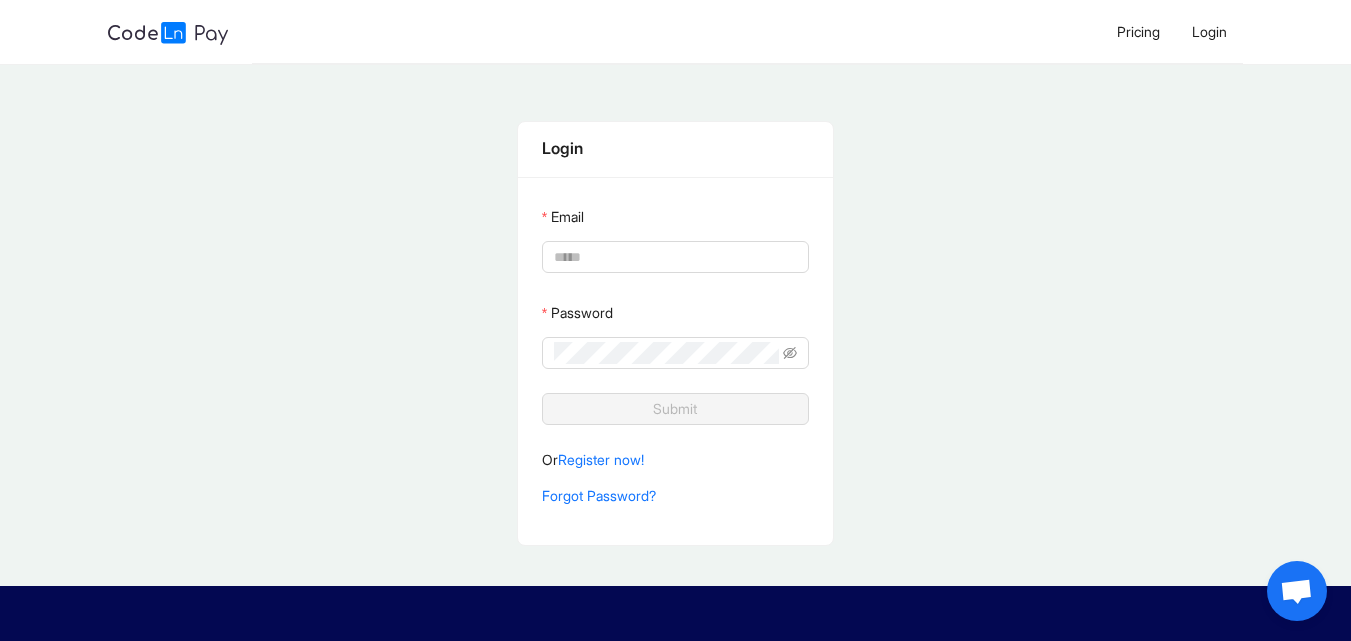type on "**********" 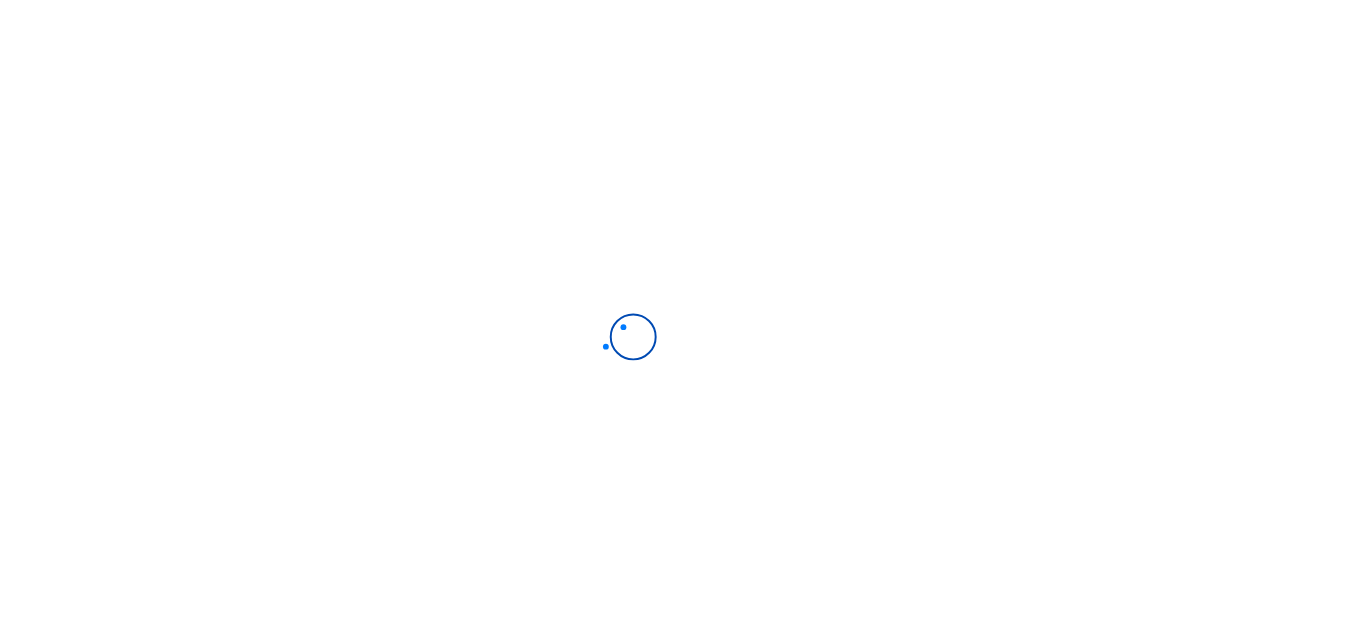 scroll, scrollTop: 0, scrollLeft: 0, axis: both 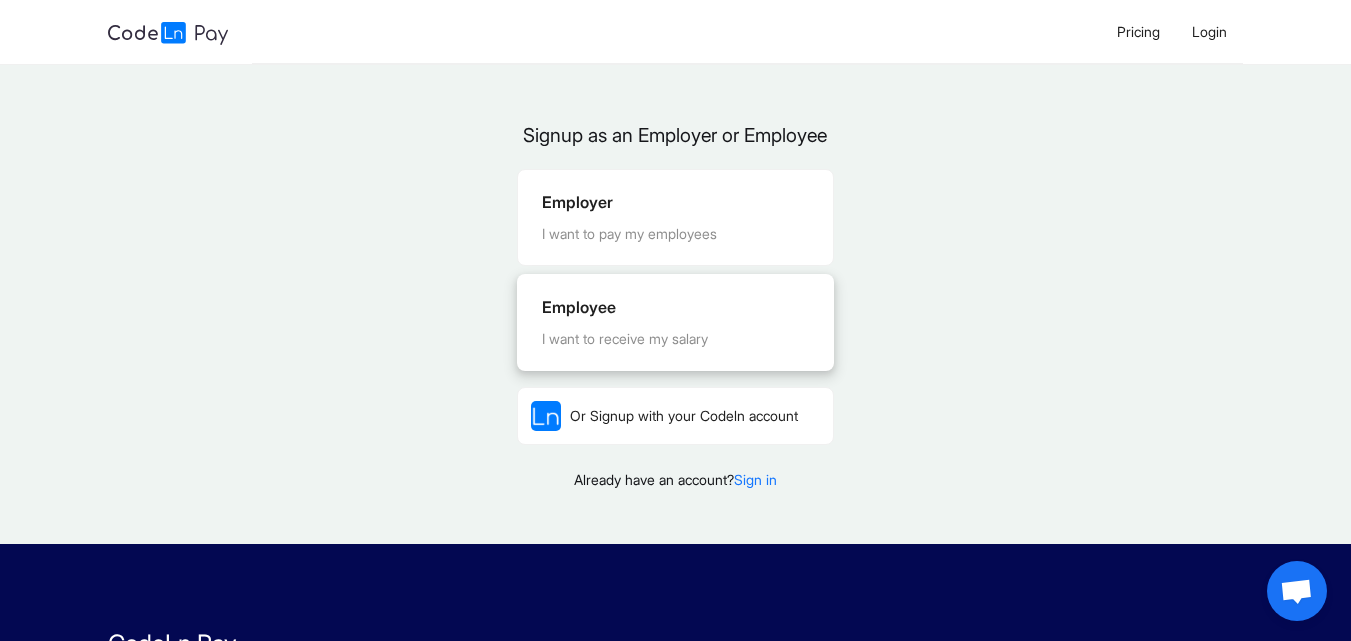 click on "Employee I want to receive my salary" at bounding box center (675, 322) 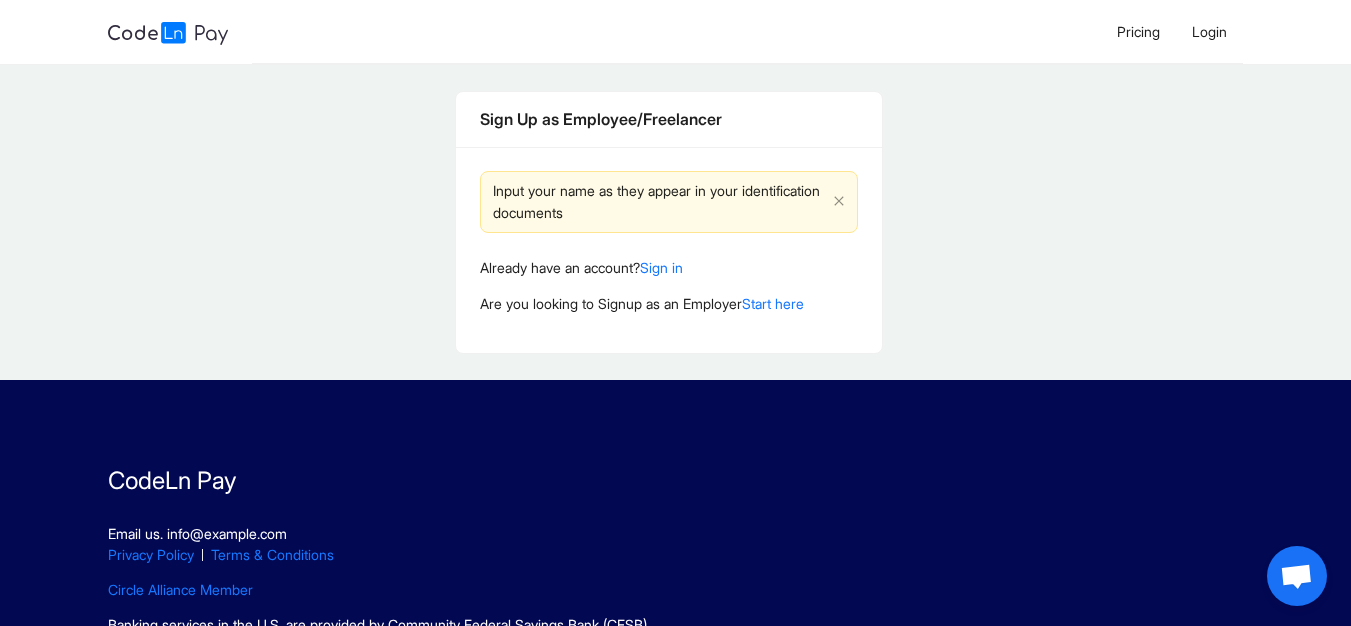 scroll, scrollTop: 100, scrollLeft: 0, axis: vertical 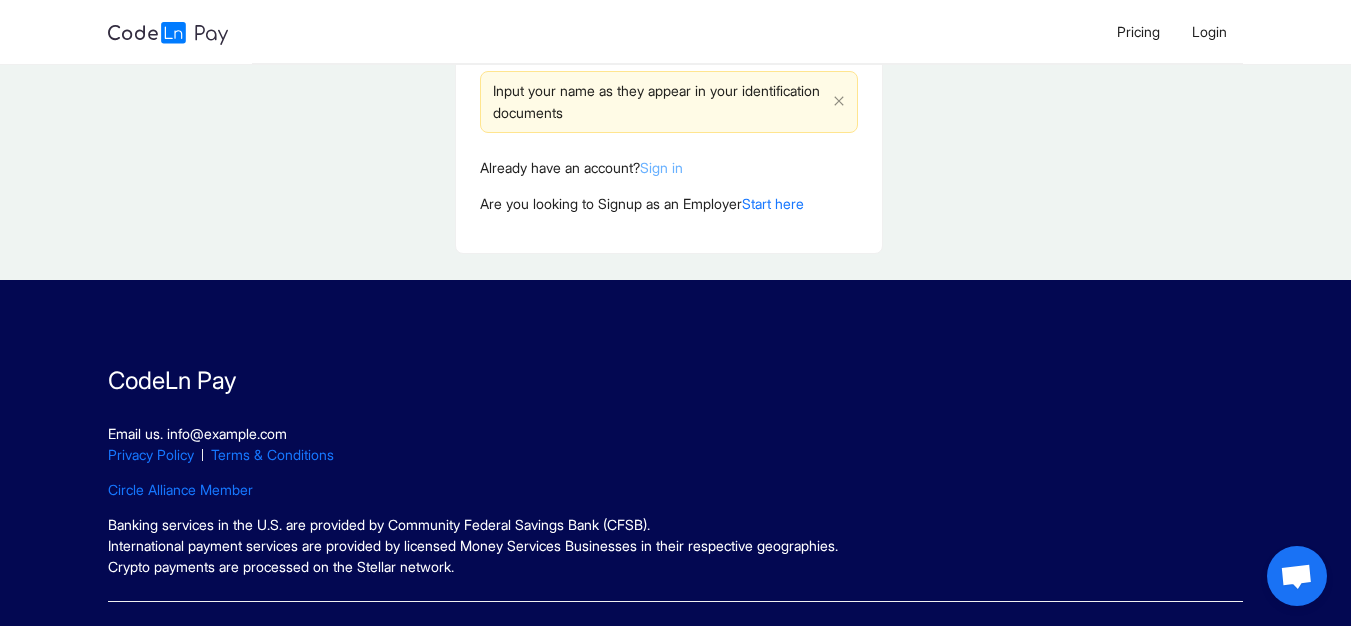 click on "Sign in" at bounding box center [661, 167] 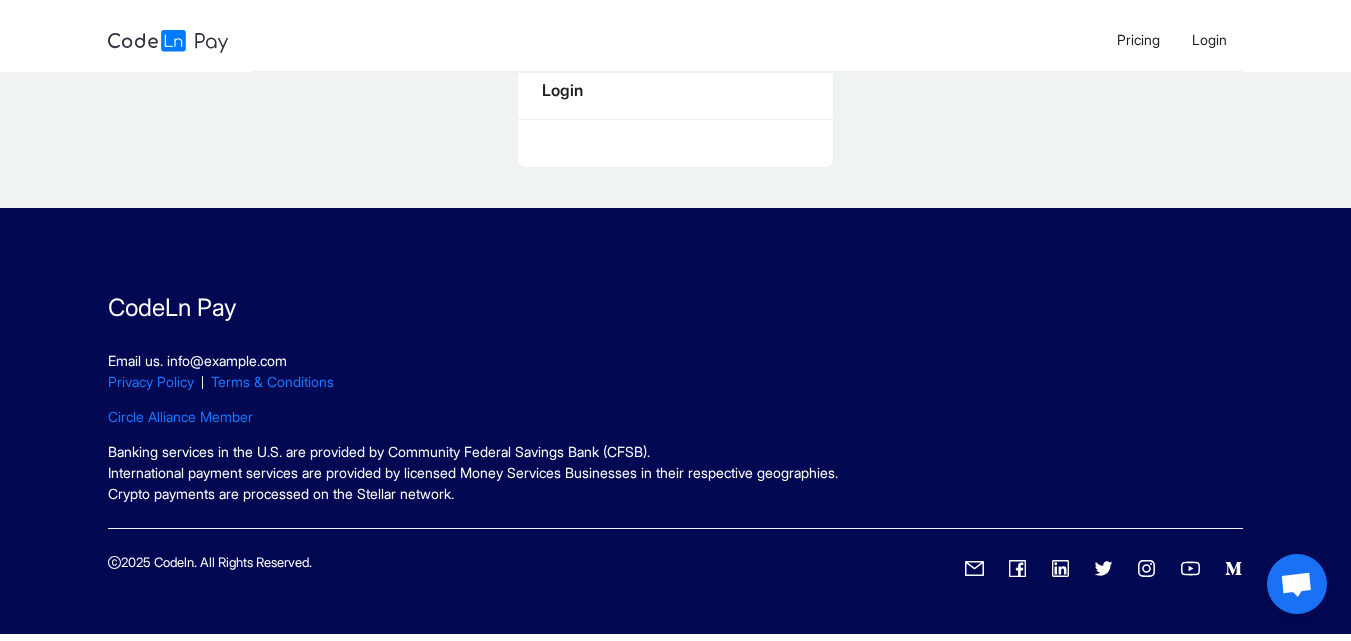 scroll, scrollTop: 0, scrollLeft: 0, axis: both 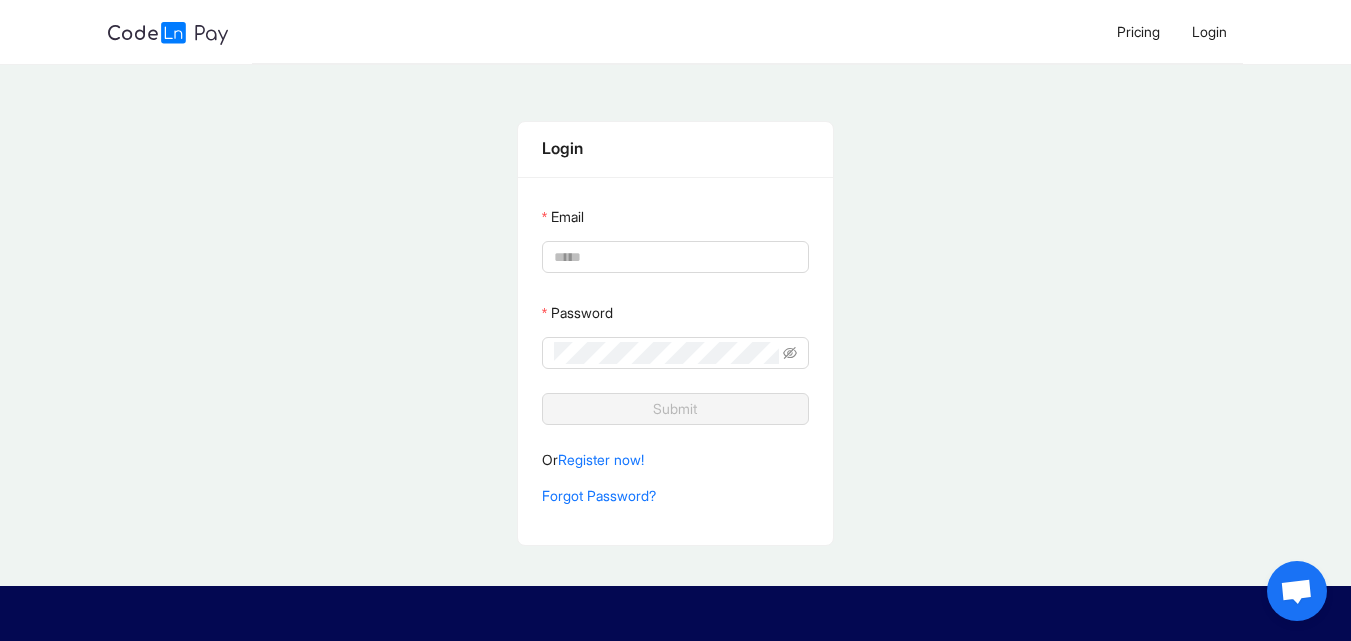 type on "**********" 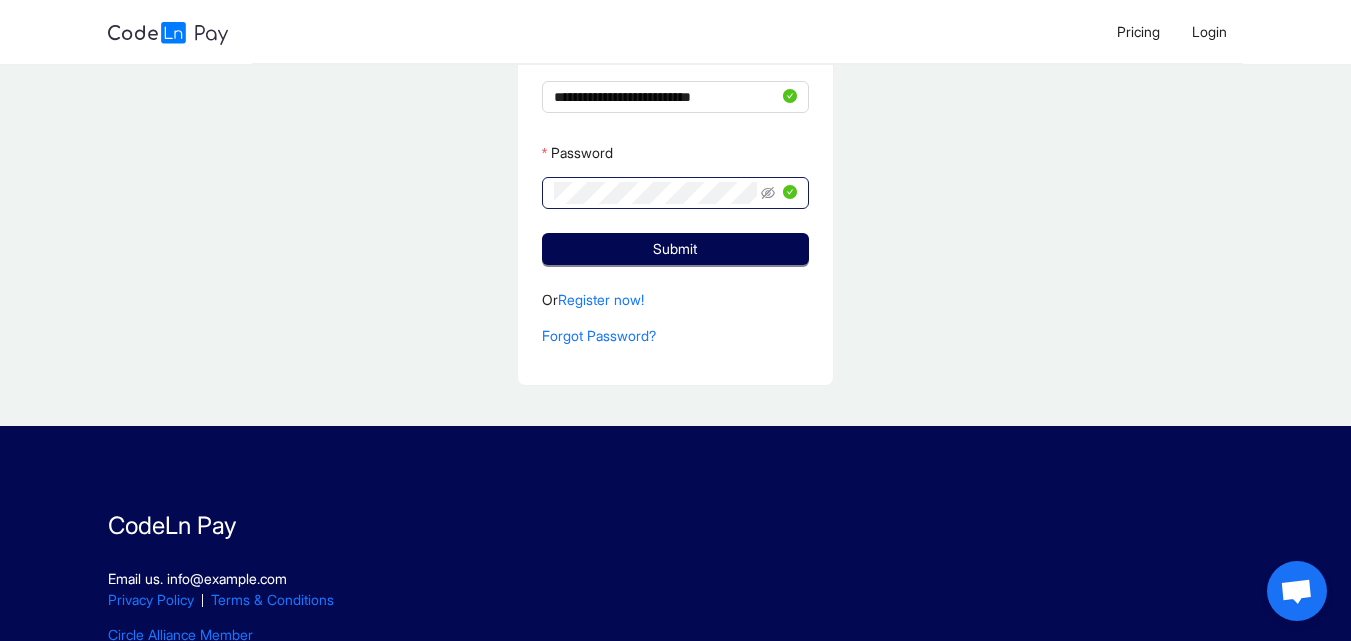 scroll, scrollTop: 142, scrollLeft: 0, axis: vertical 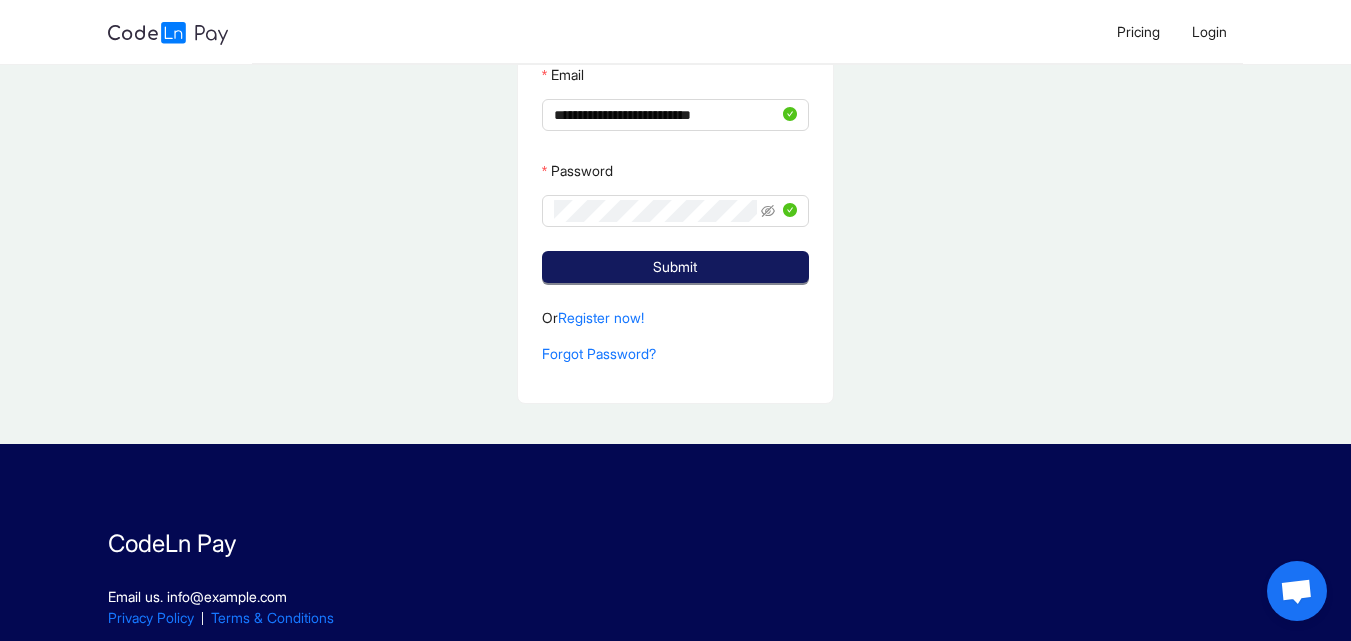click on "Submit" 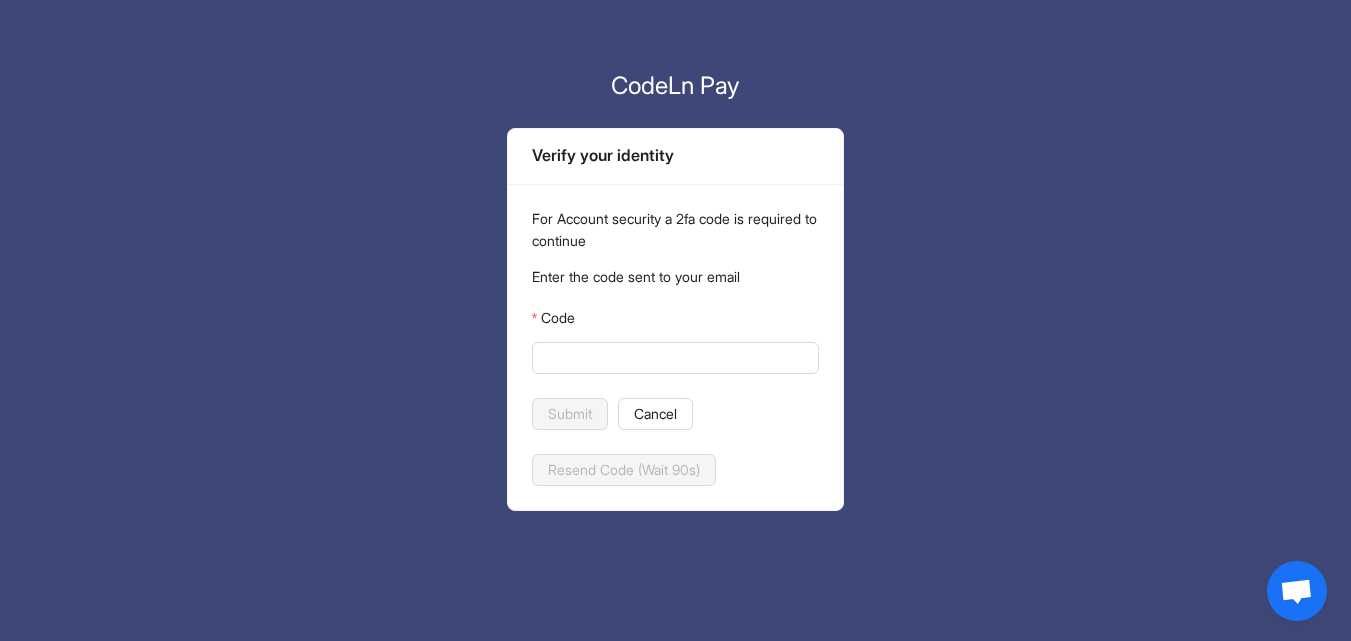 scroll, scrollTop: 0, scrollLeft: 0, axis: both 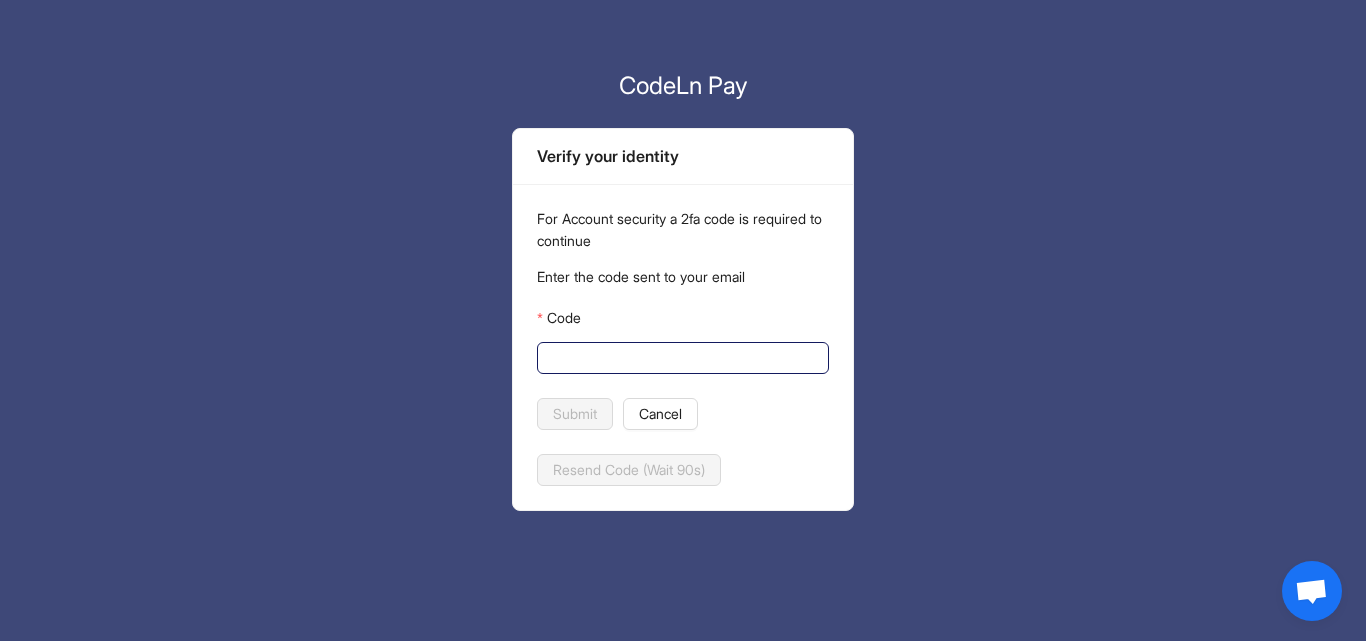 click on "Code" at bounding box center (681, 358) 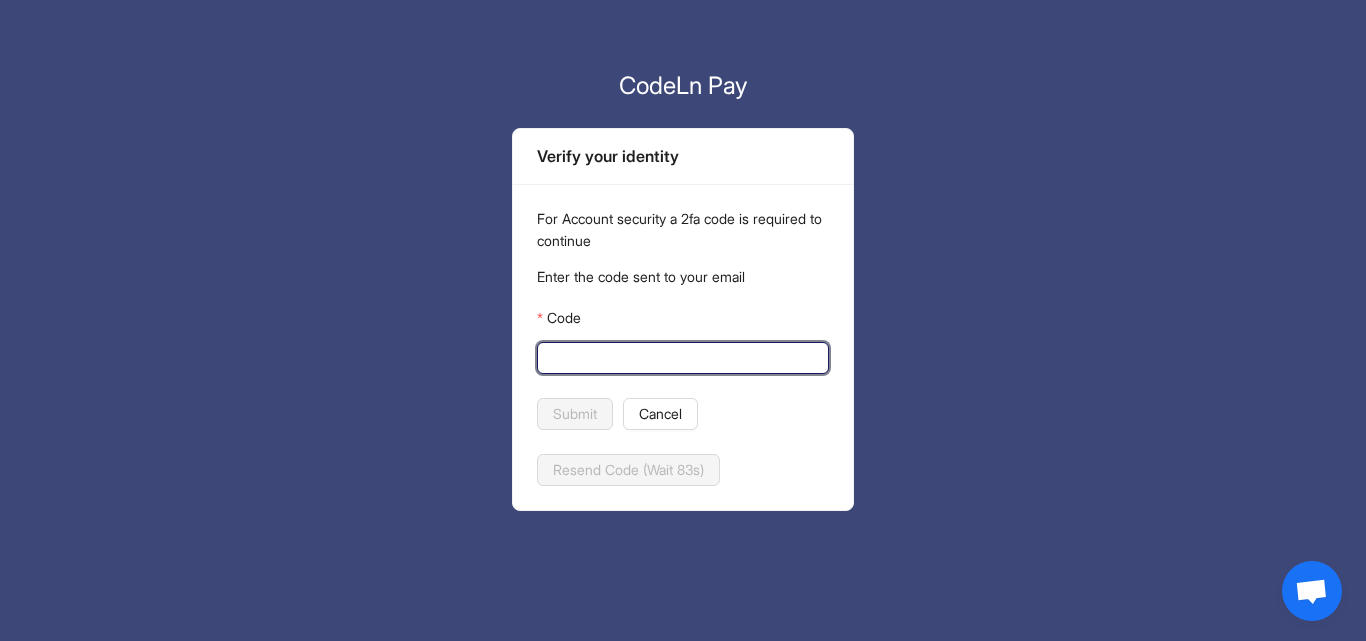 click on "Code" at bounding box center [681, 358] 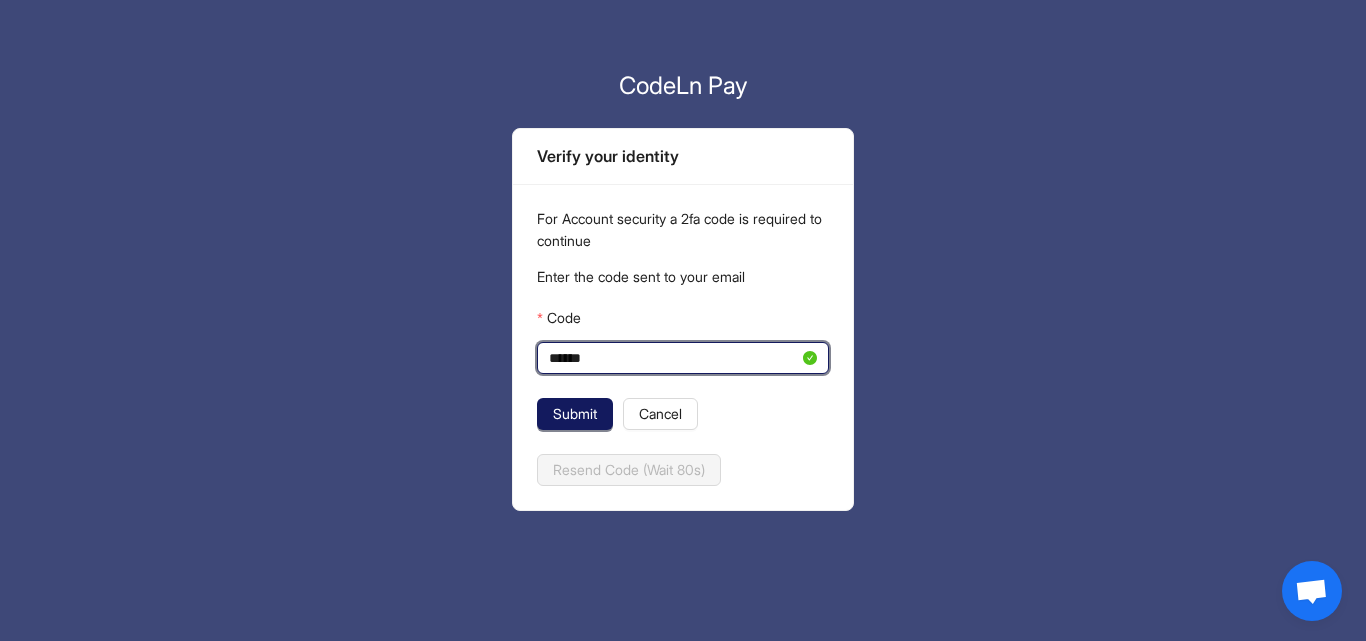 type on "******" 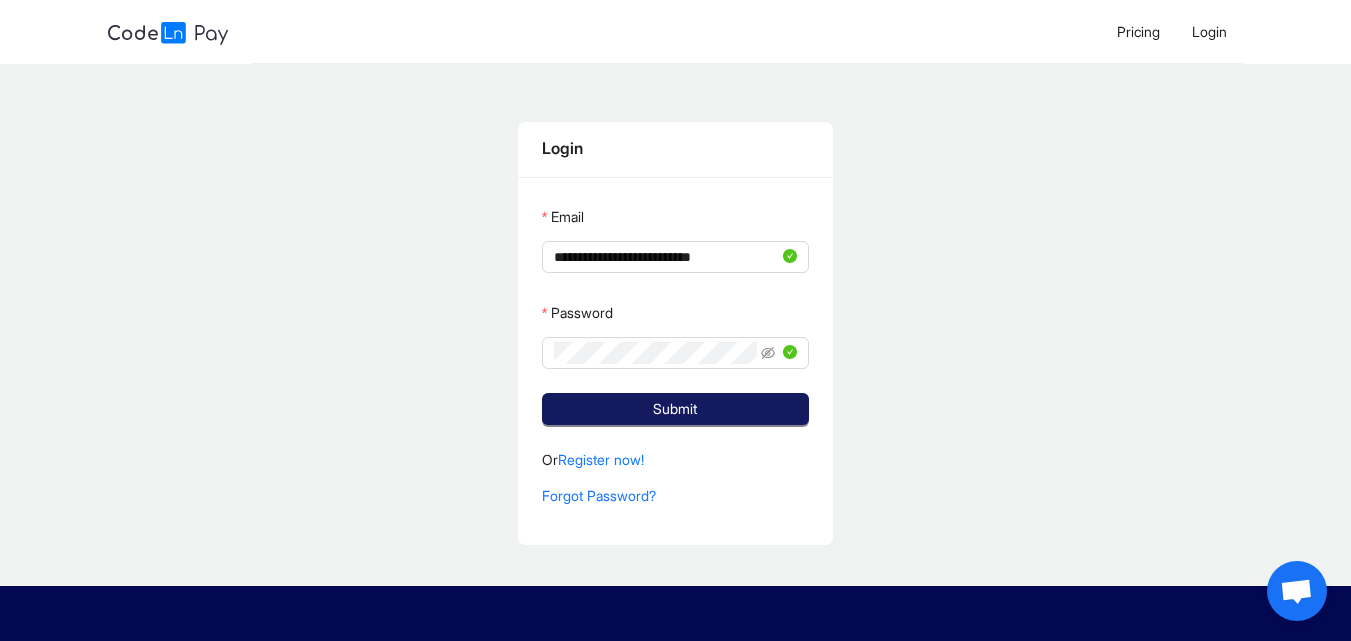 click on "Submit" 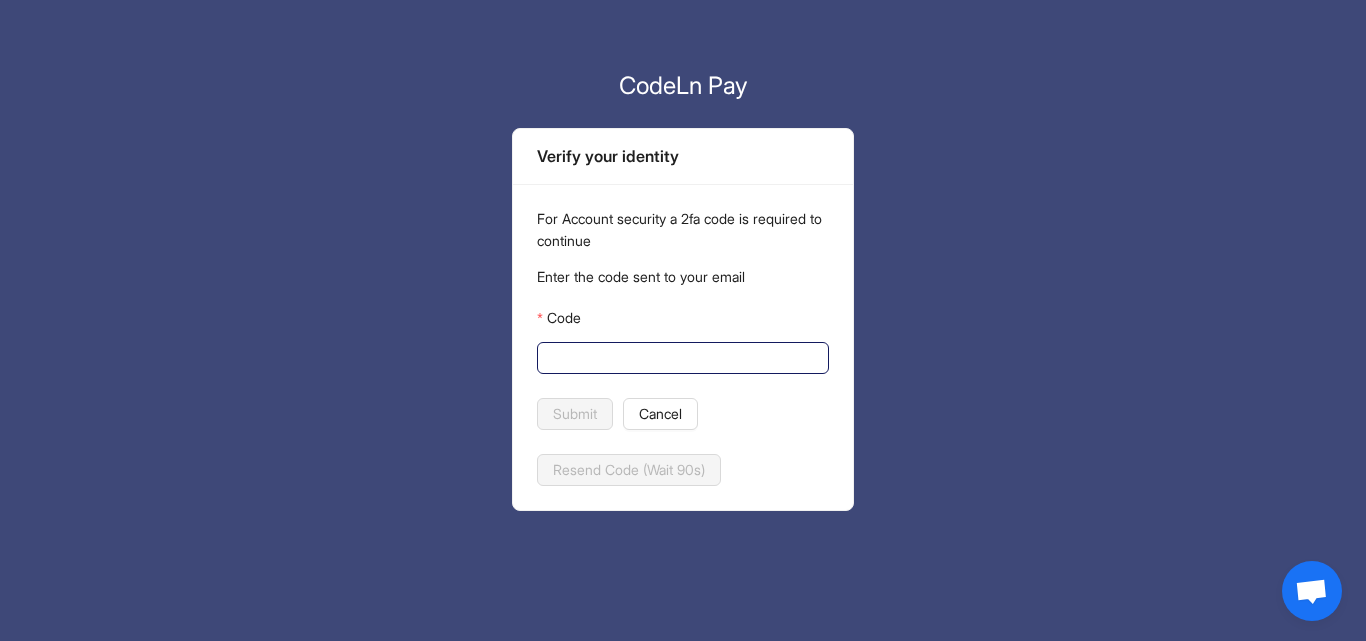click on "Code" at bounding box center [681, 358] 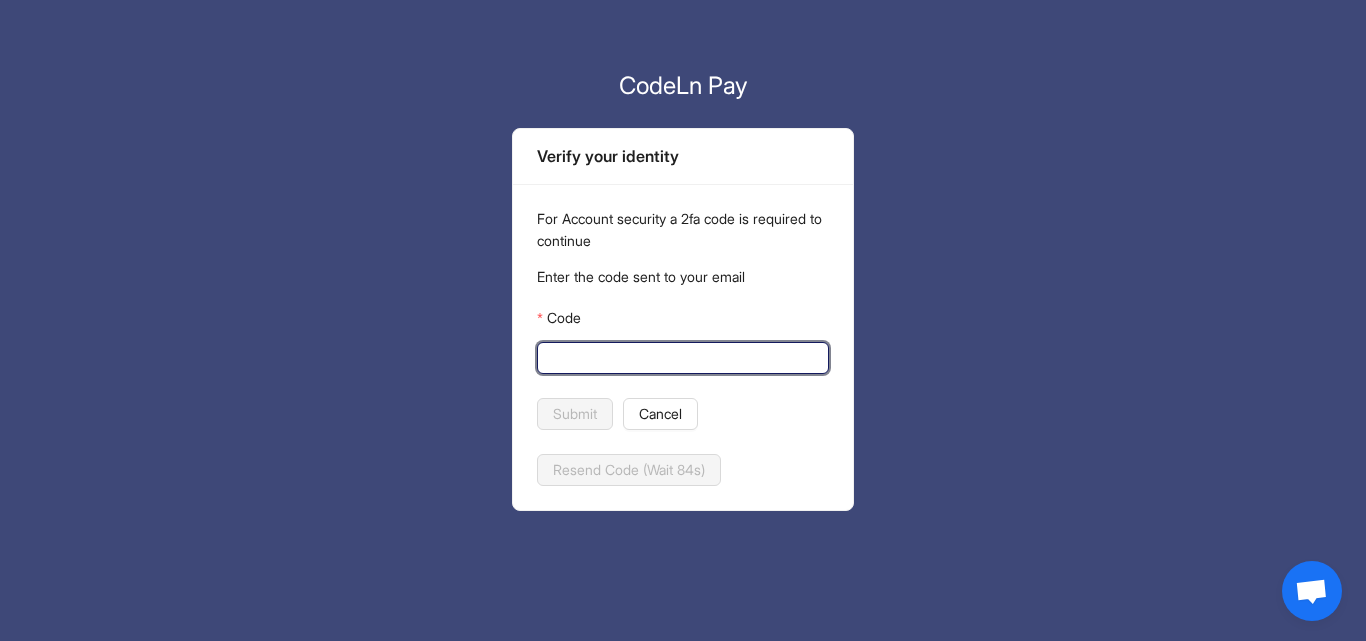 click on "Code" at bounding box center [681, 358] 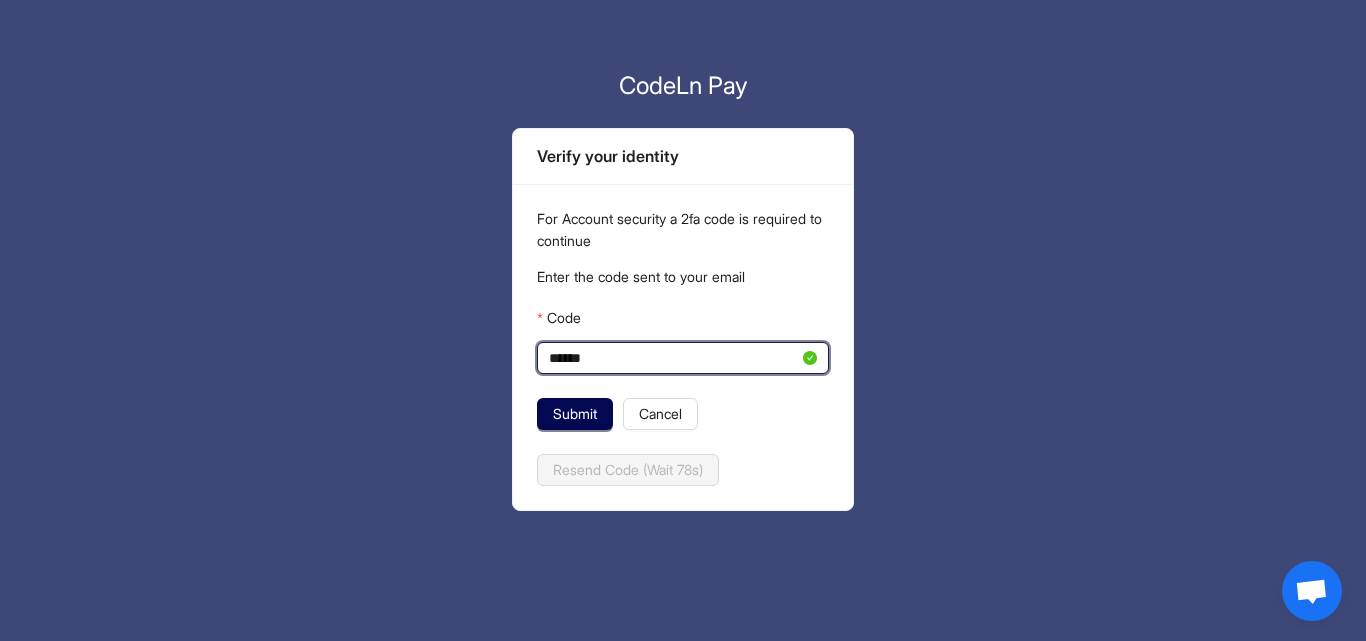 type on "******" 